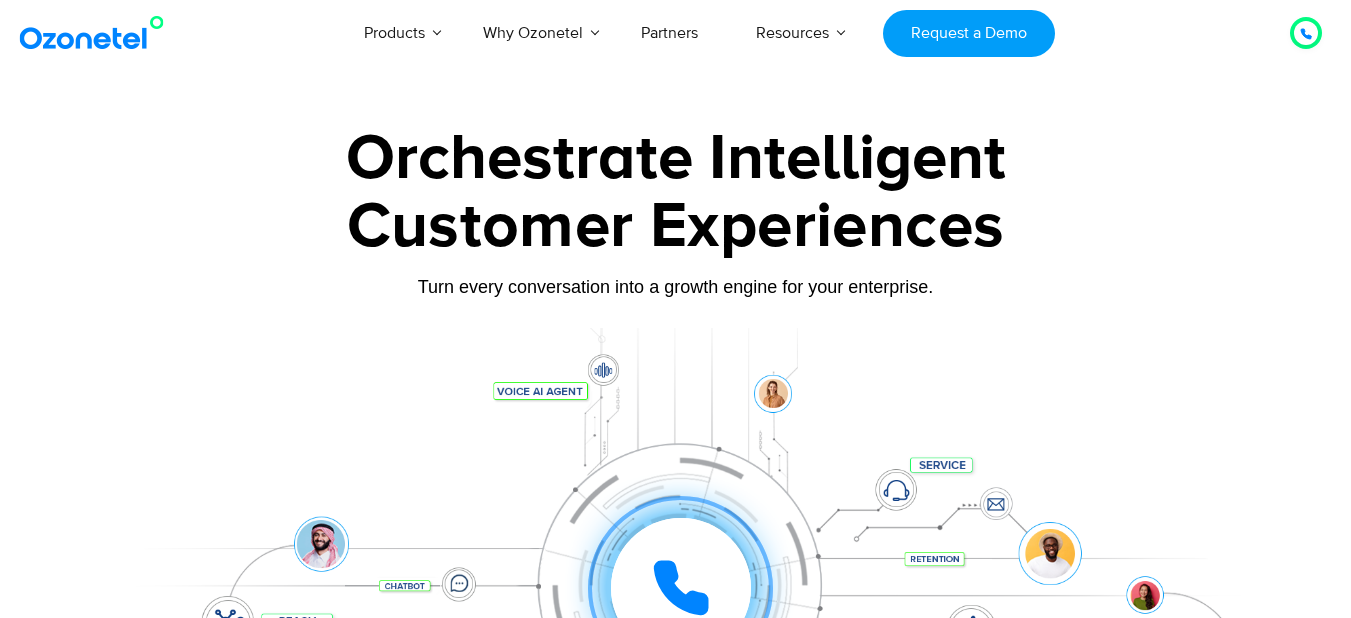 scroll, scrollTop: 0, scrollLeft: 0, axis: both 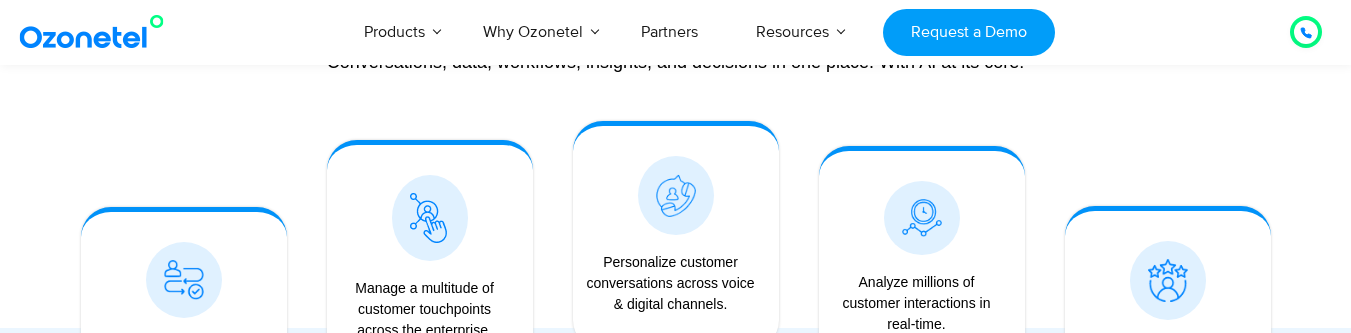 drag, startPoint x: 370, startPoint y: 327, endPoint x: 474, endPoint y: 361, distance: 109.41663 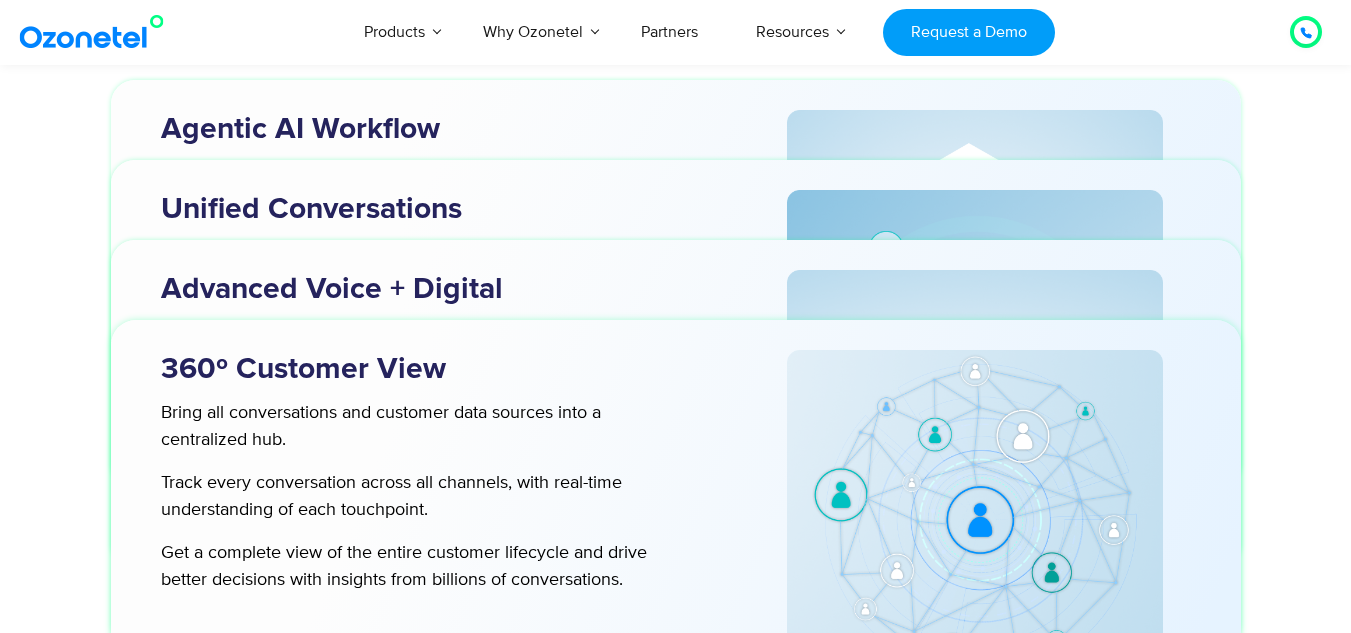 scroll, scrollTop: 6378, scrollLeft: 0, axis: vertical 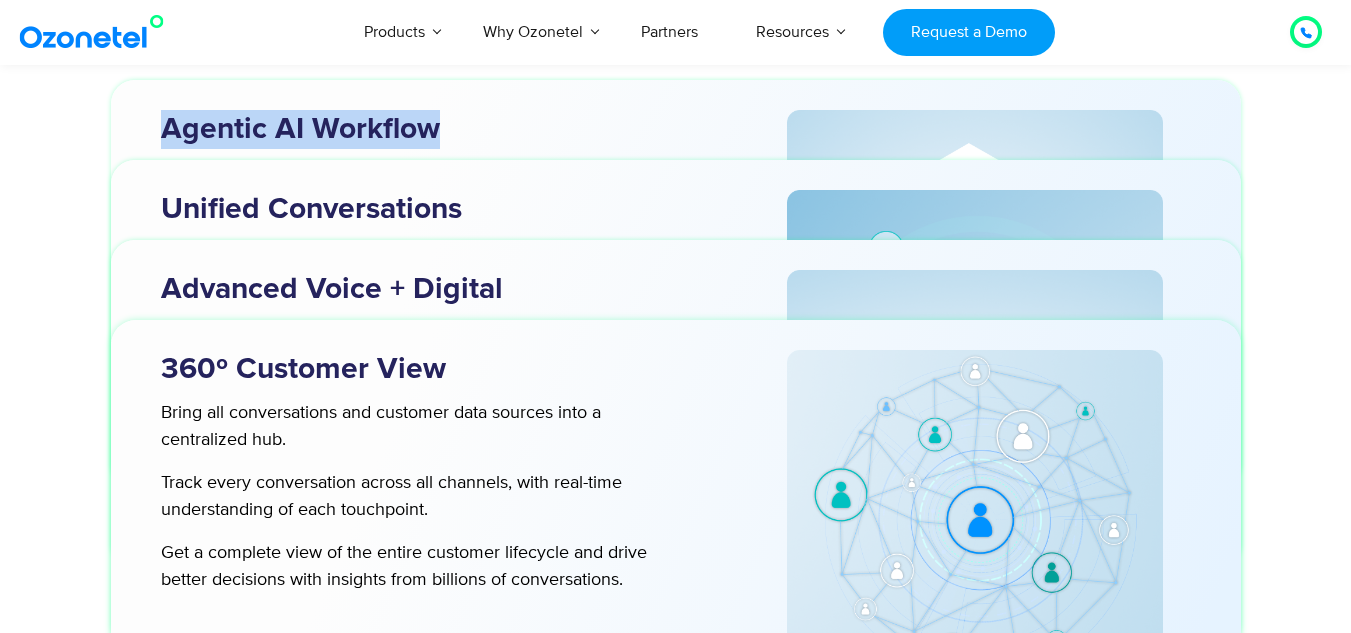 drag, startPoint x: 446, startPoint y: 122, endPoint x: 161, endPoint y: 118, distance: 285.02808 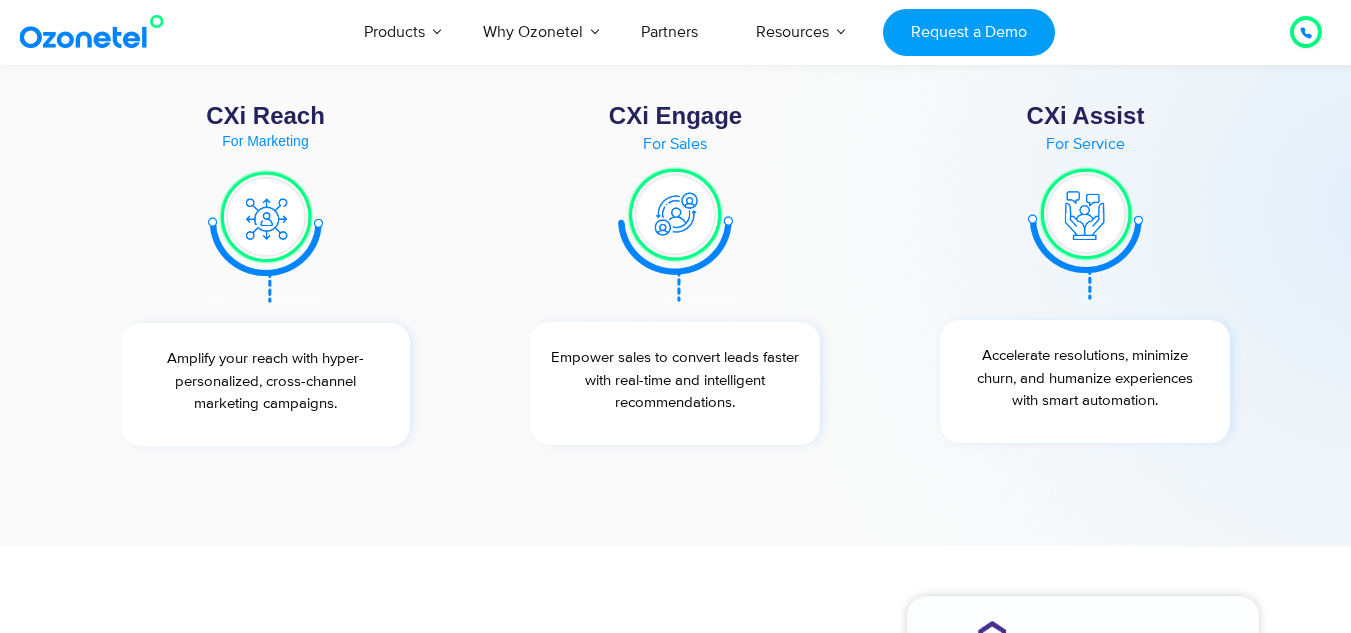 scroll, scrollTop: 8037, scrollLeft: 0, axis: vertical 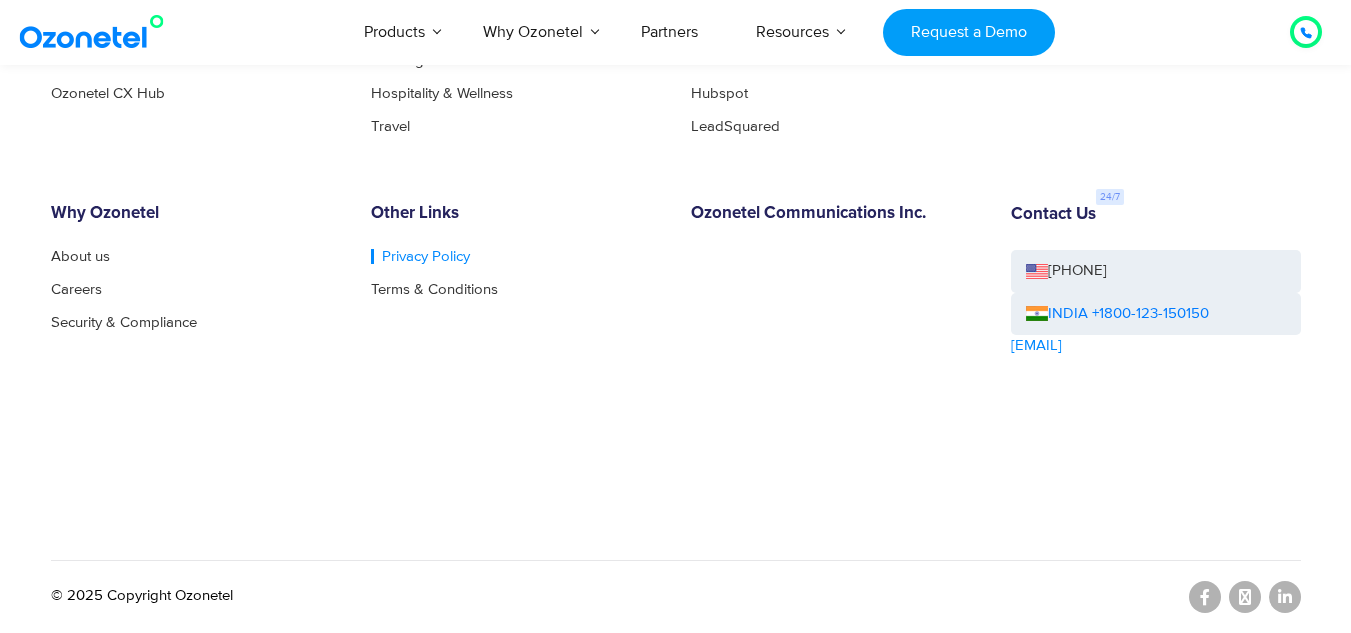 click on "Privacy Policy" at bounding box center (420, 256) 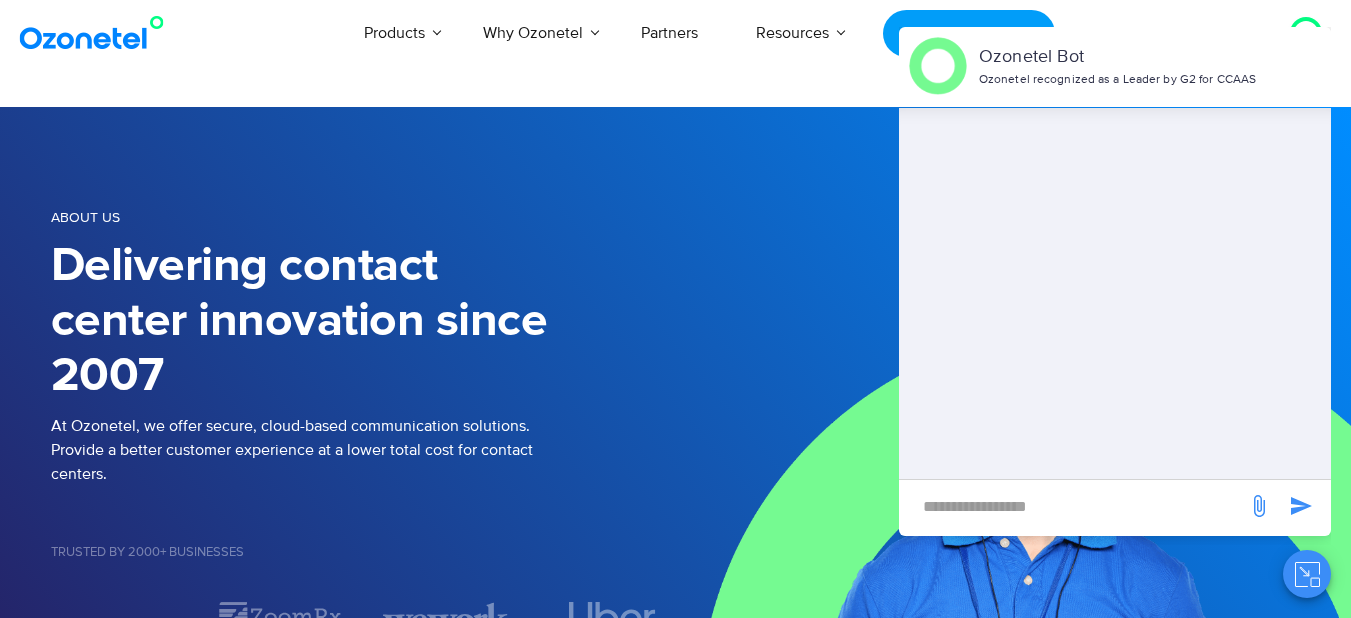 scroll, scrollTop: 0, scrollLeft: 0, axis: both 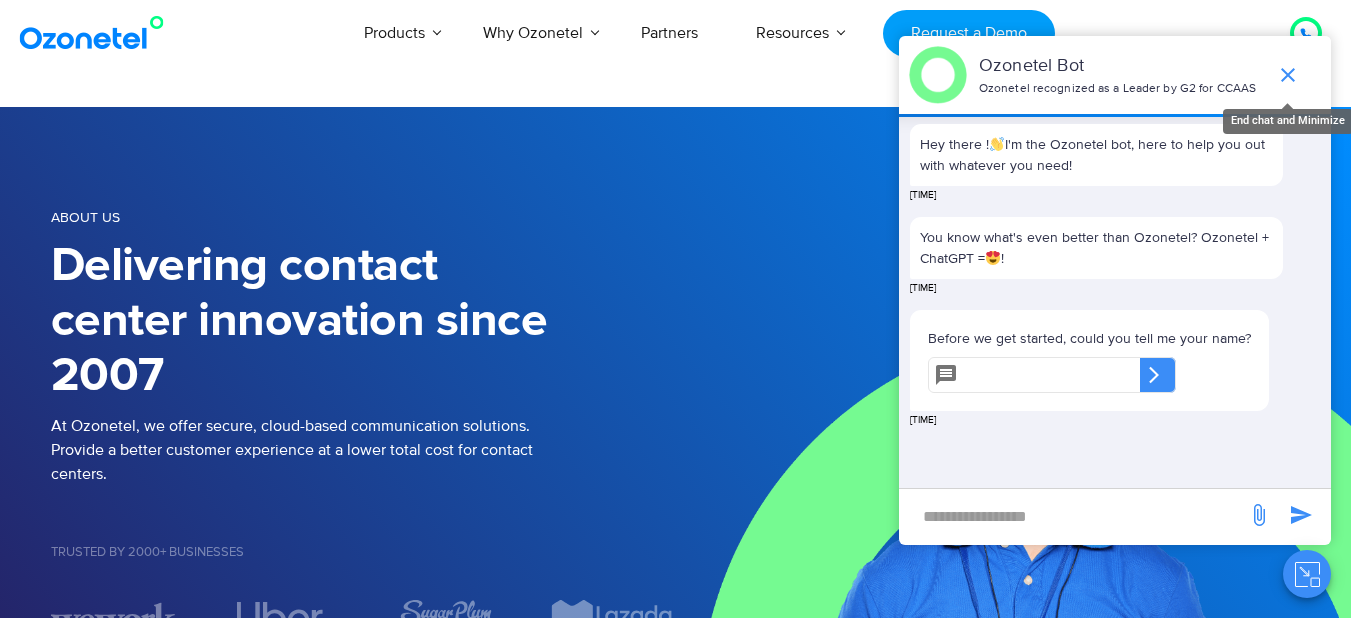 click 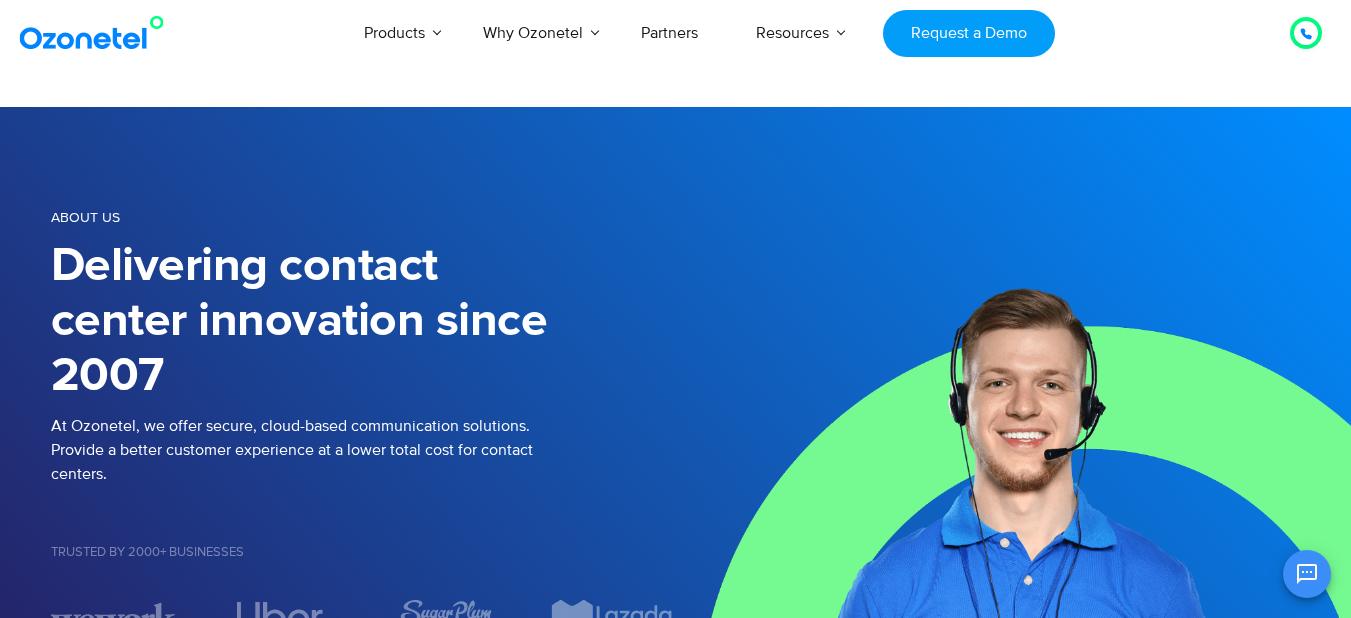 click at bounding box center [1014, 419] 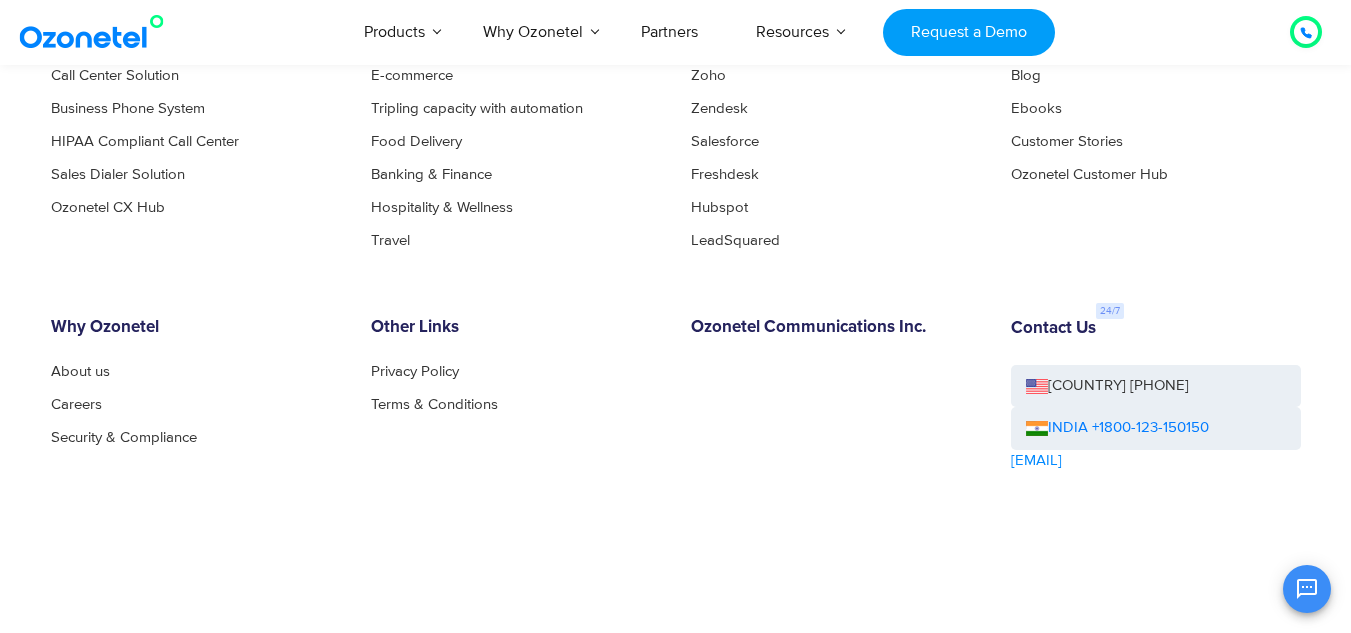 scroll, scrollTop: 2342, scrollLeft: 0, axis: vertical 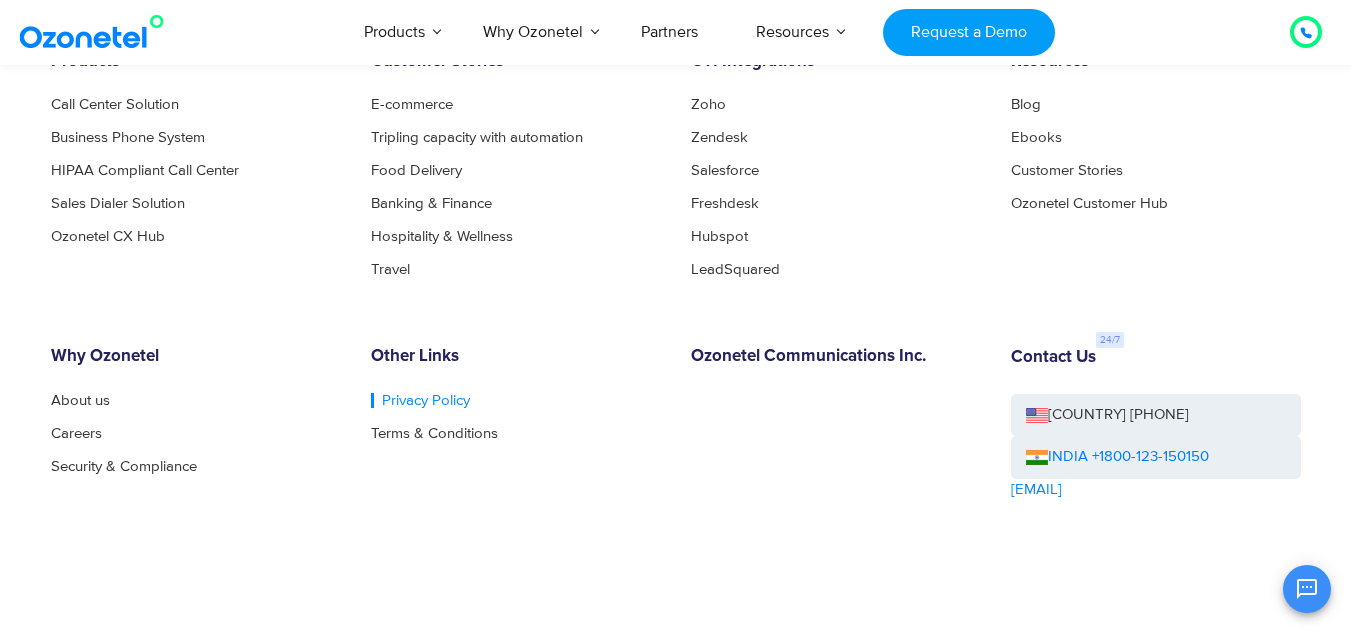 click on "Privacy Policy" at bounding box center (420, 400) 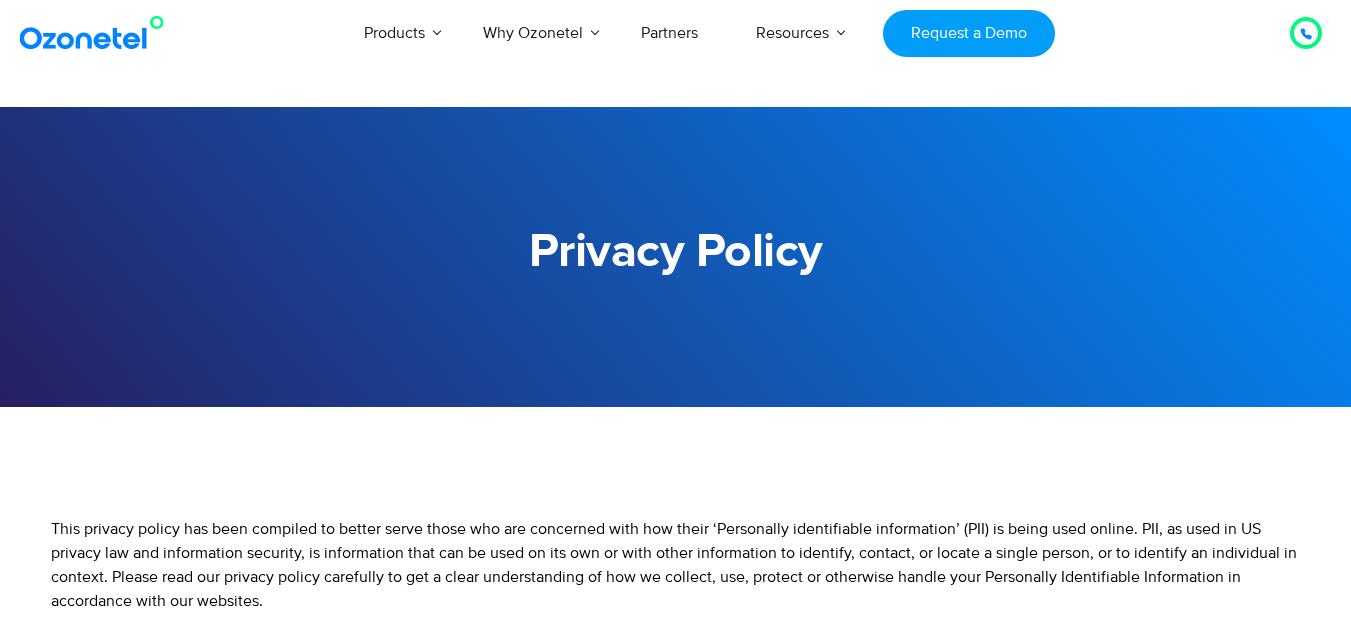 scroll, scrollTop: 0, scrollLeft: 0, axis: both 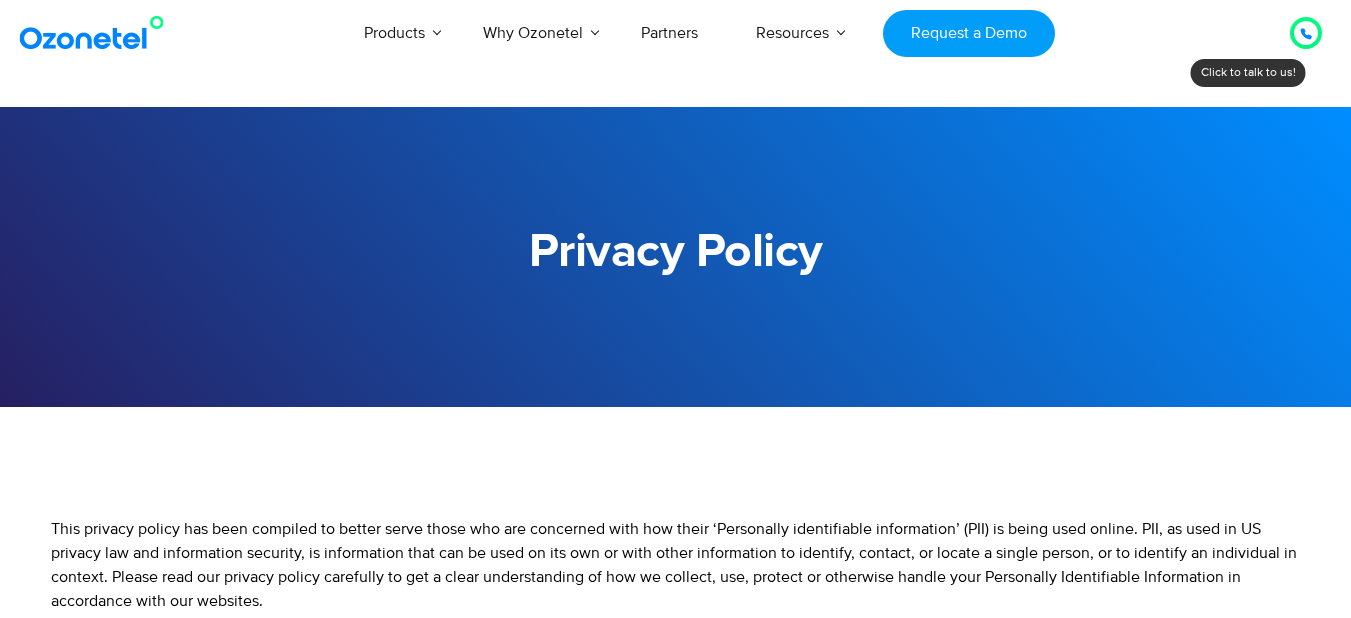 click on "This privacy policy has been compiled to better serve those who are concerned with how their ‘Personally identifiable information’ (PII) is being used online. PII, as used in US privacy law and information security, is information that can be used on its own or with other information to identify, contact, or locate a single person, or to identify an individual in context. Please read our privacy policy carefully to get a clear understanding of how we collect, use, protect or otherwise handle your Personally Identifiable Information in accordance with our websites.
What personal information do we collect from the people that visit our blog, website or app?
When ordering or registering on our site, as appropriate, you may be asked to enter your [NAME], [EMAIL], [PHONE], or any other required customer on-boarding information details to help you with your experience.
When do we collect information?
How do we use your information?" at bounding box center (675, 2723) 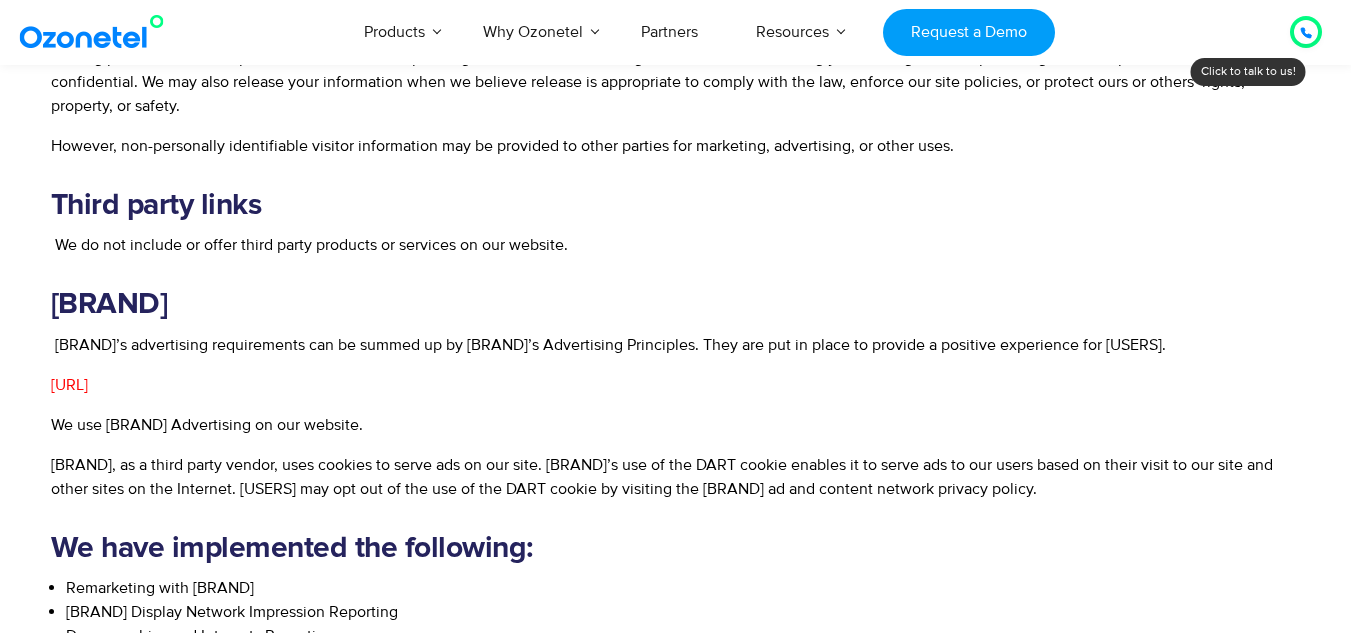 scroll, scrollTop: 2040, scrollLeft: 0, axis: vertical 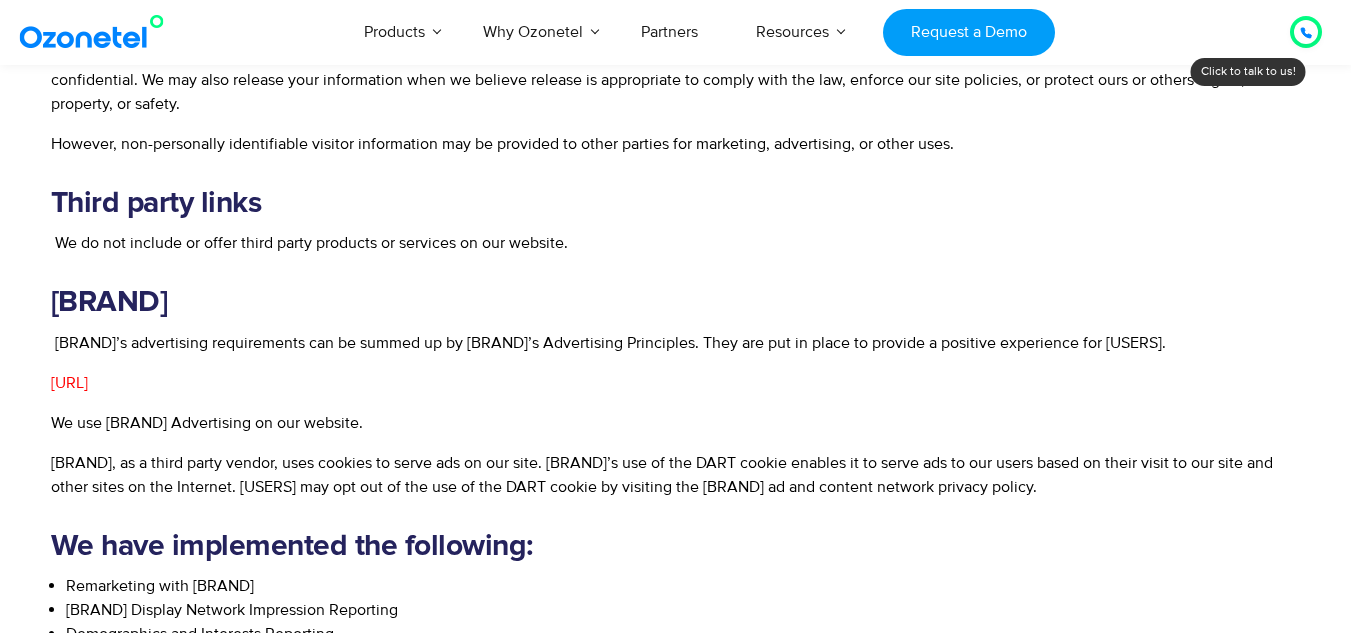 click on "https://support.google.com/adwordspolicy/answer/1316548?hl=en" at bounding box center (69, 383) 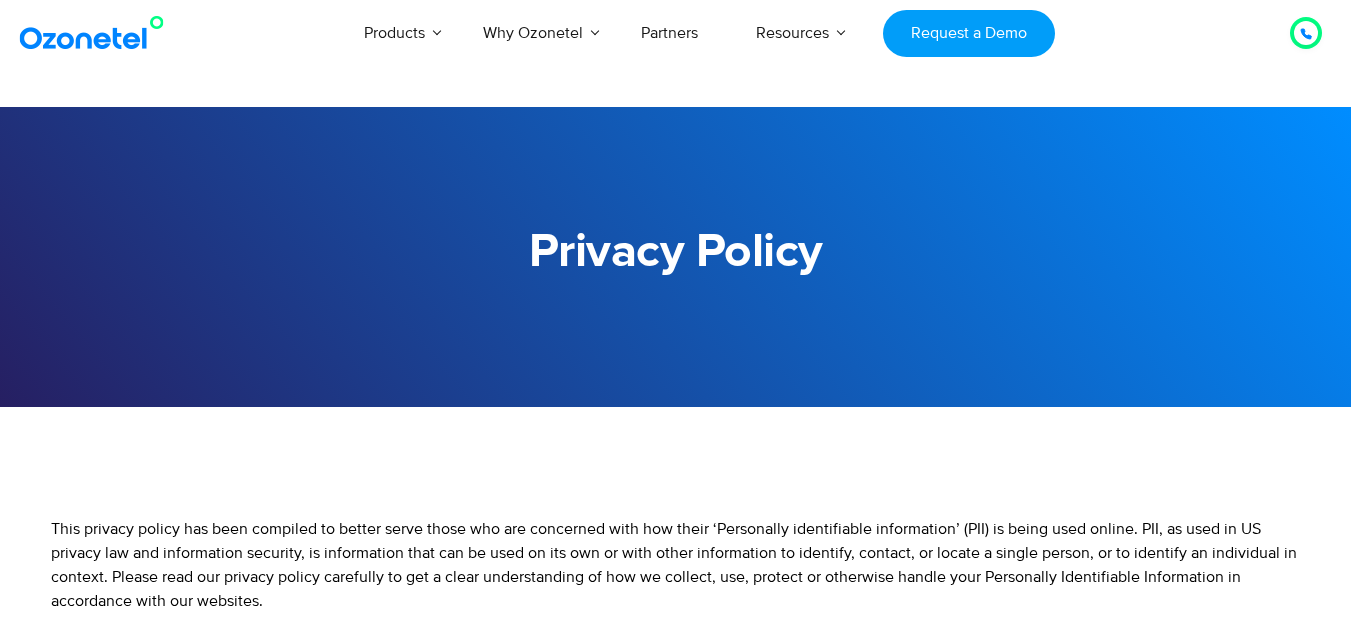 scroll, scrollTop: 0, scrollLeft: 0, axis: both 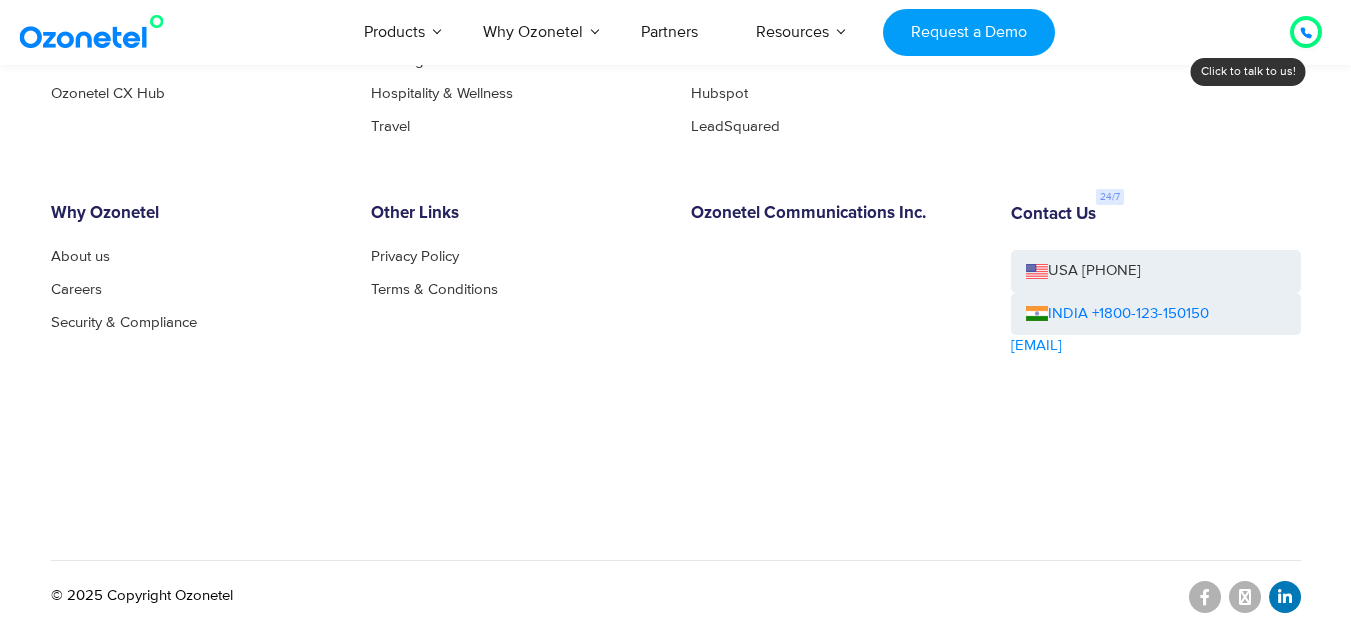 click at bounding box center (1285, 597) 